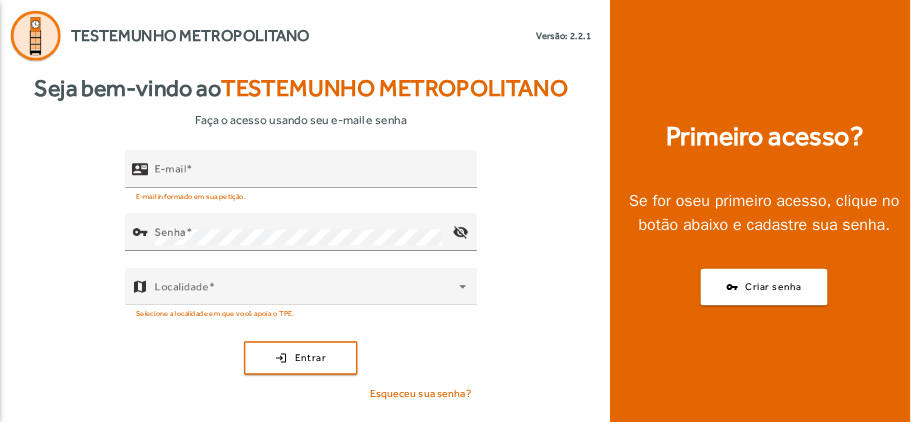 scroll, scrollTop: 0, scrollLeft: 0, axis: both 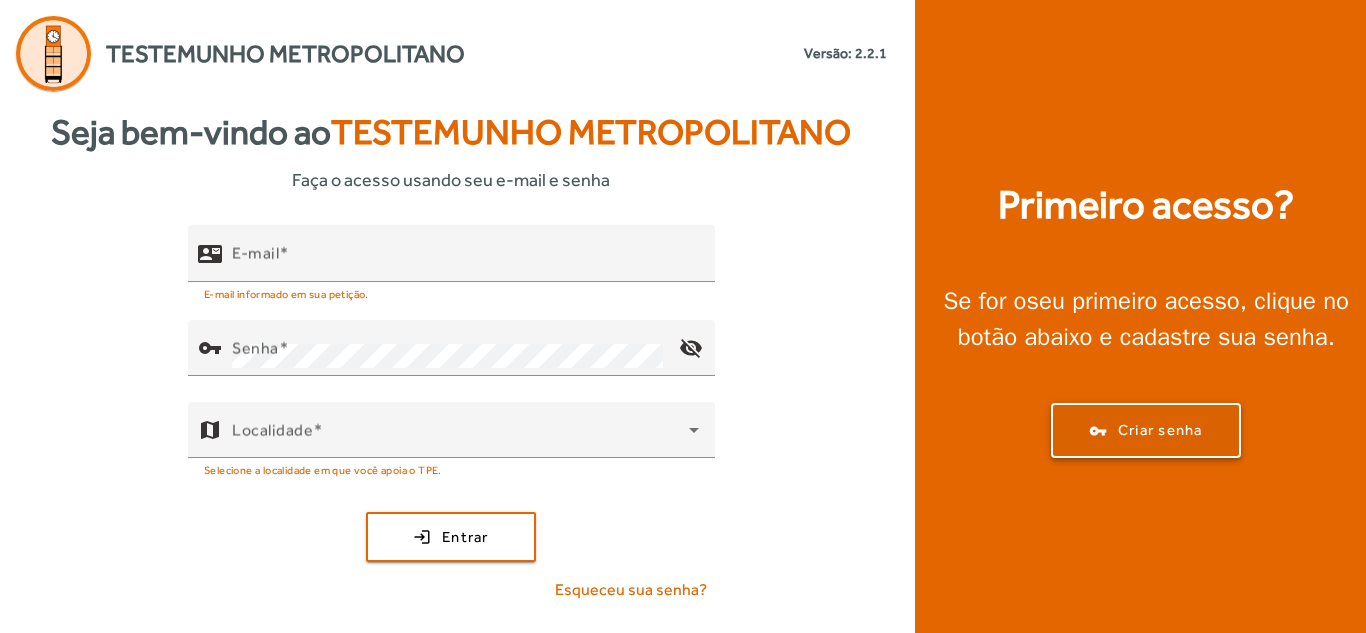 click on "Criar senha" 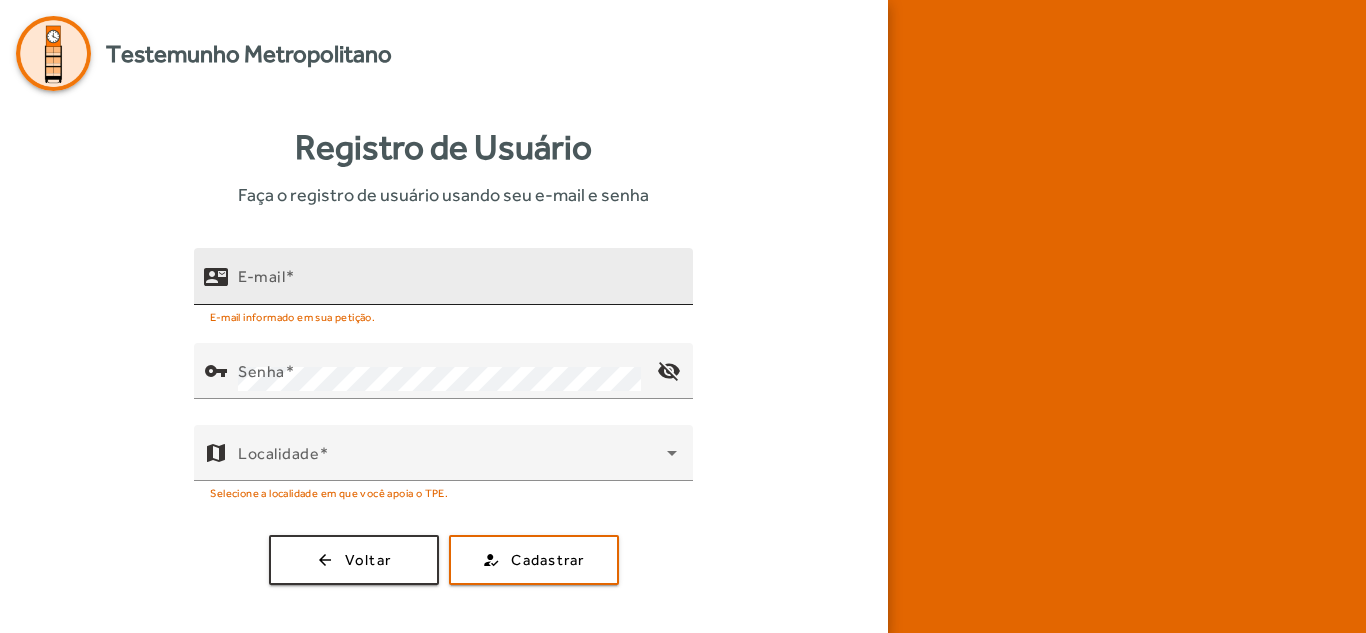 click on "E-mail" 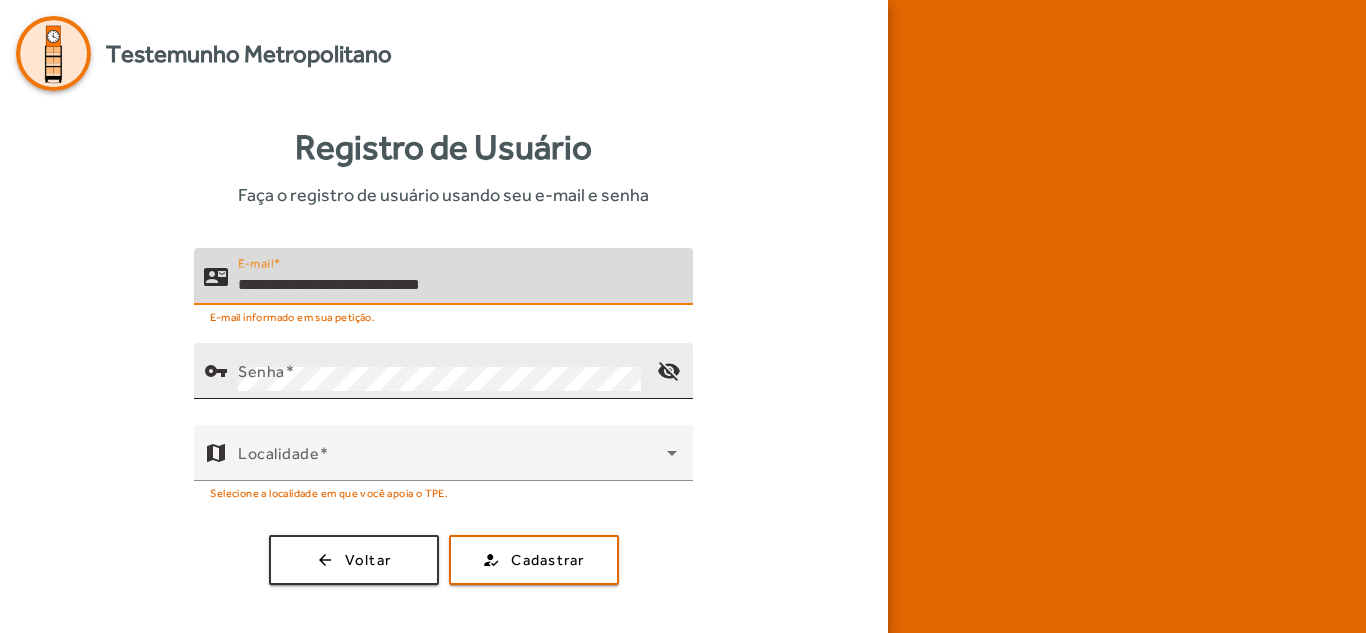 type on "**********" 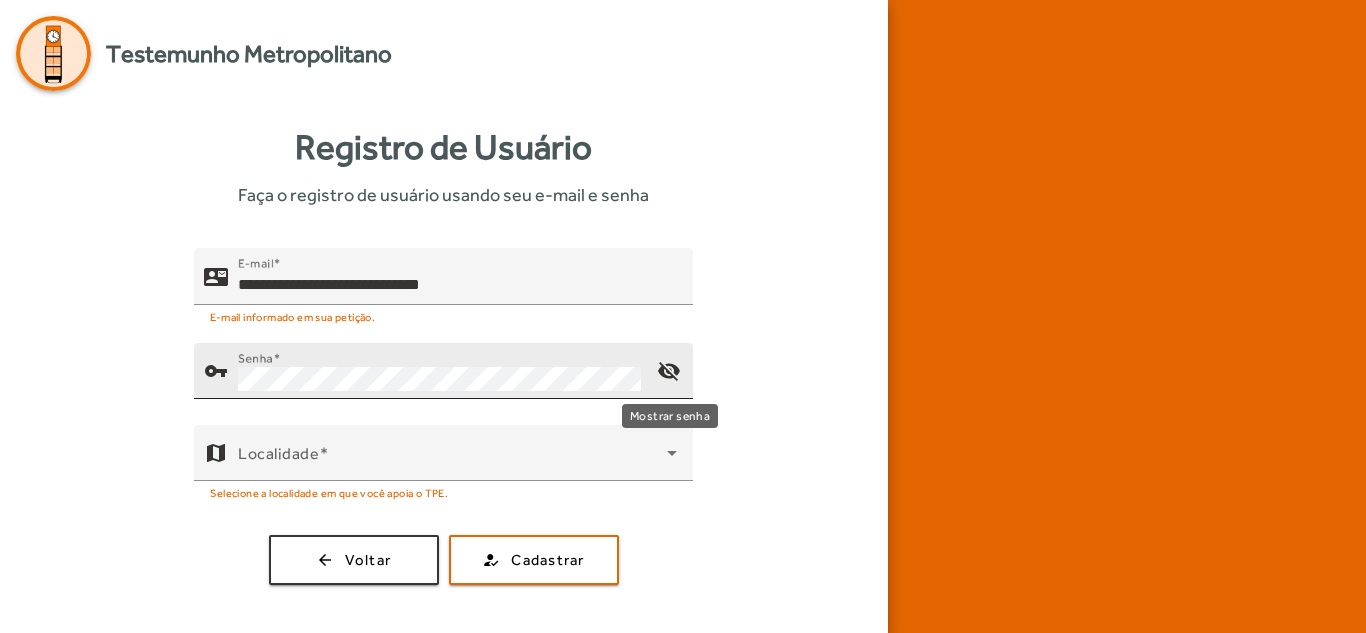 click on "visibility_off" 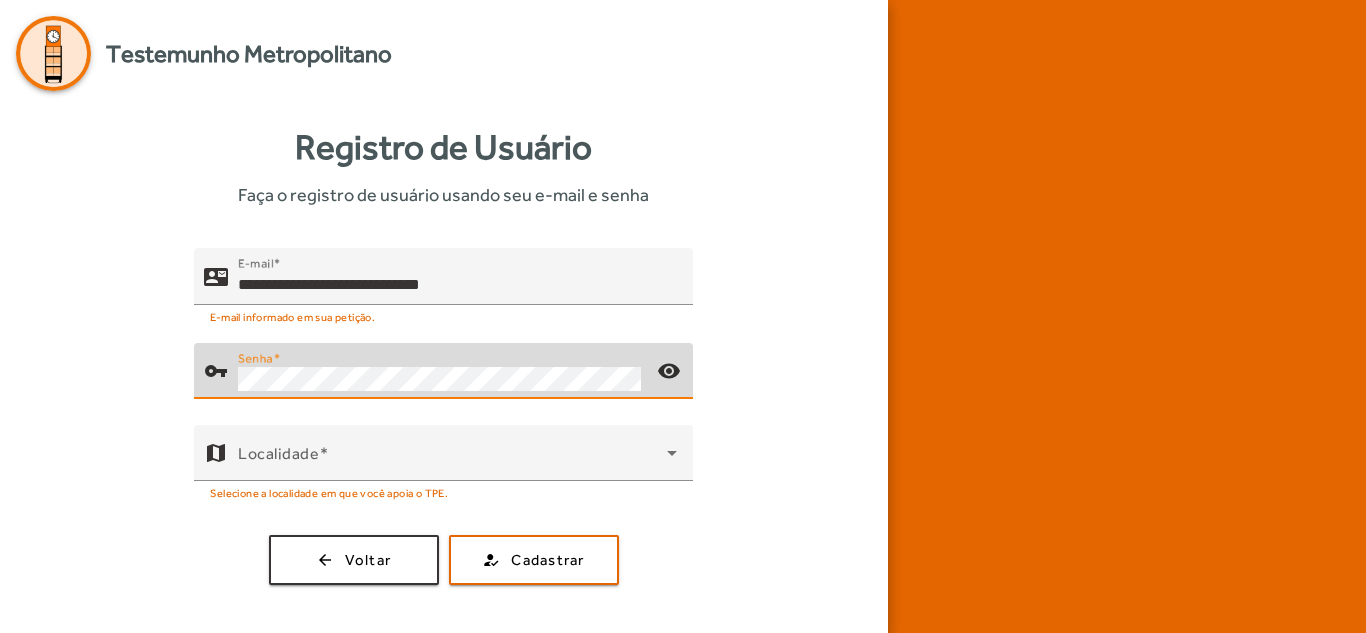 click on "Senha" 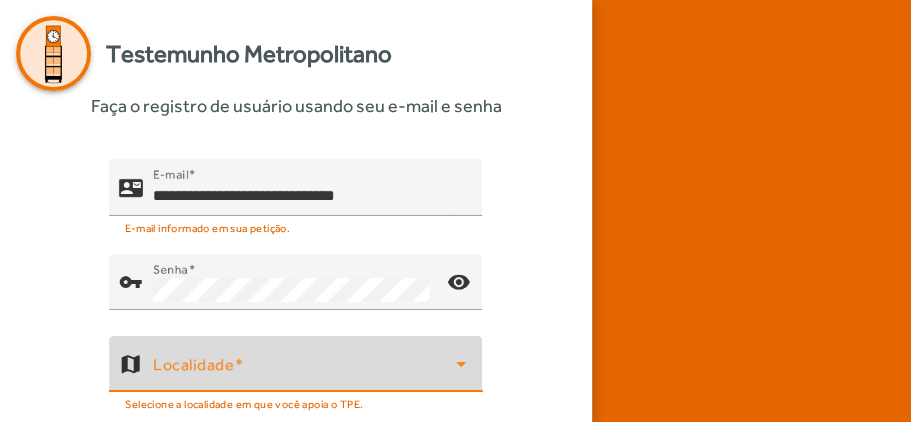 click at bounding box center (304, 372) 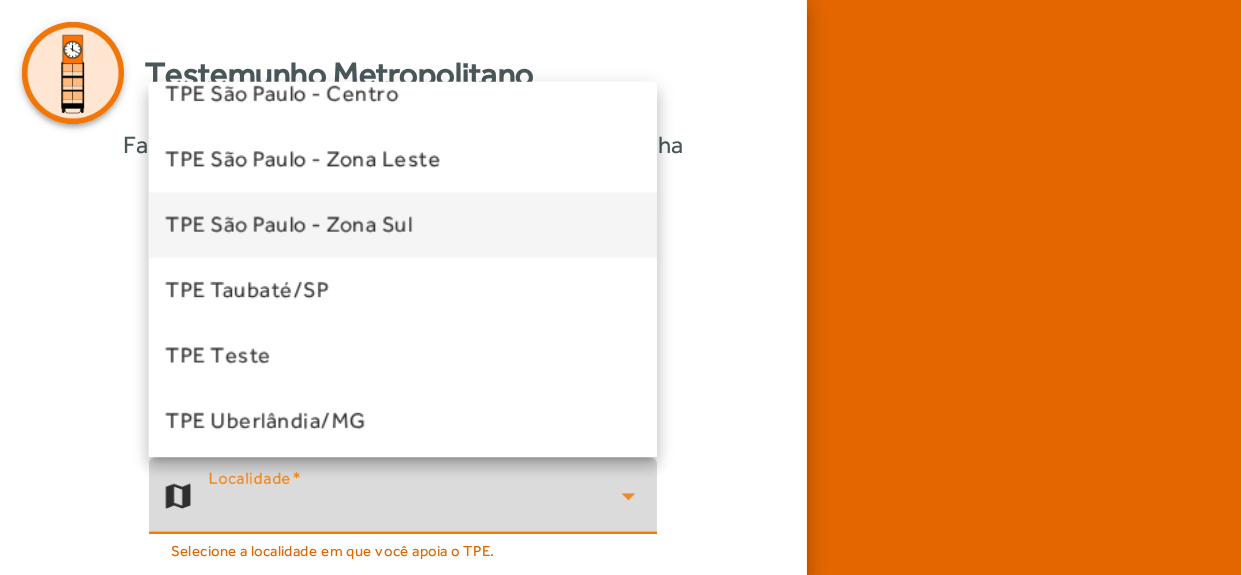 scroll, scrollTop: 556, scrollLeft: 0, axis: vertical 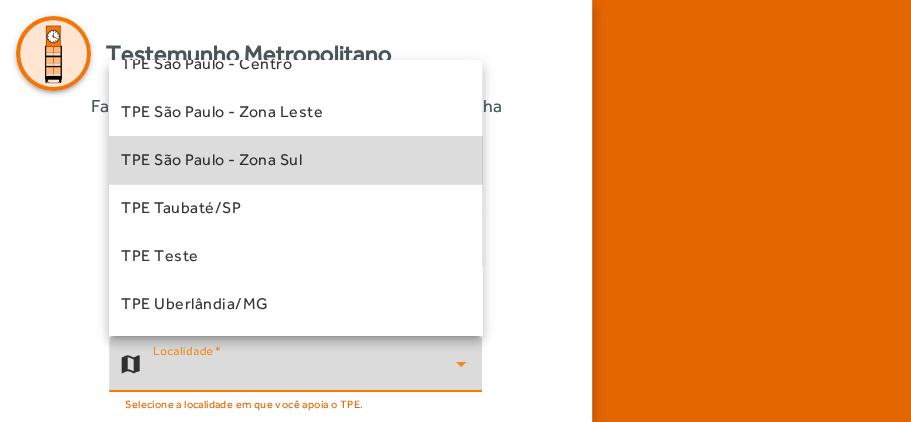 click on "TPE São Paulo - Zona Sul" at bounding box center [211, 160] 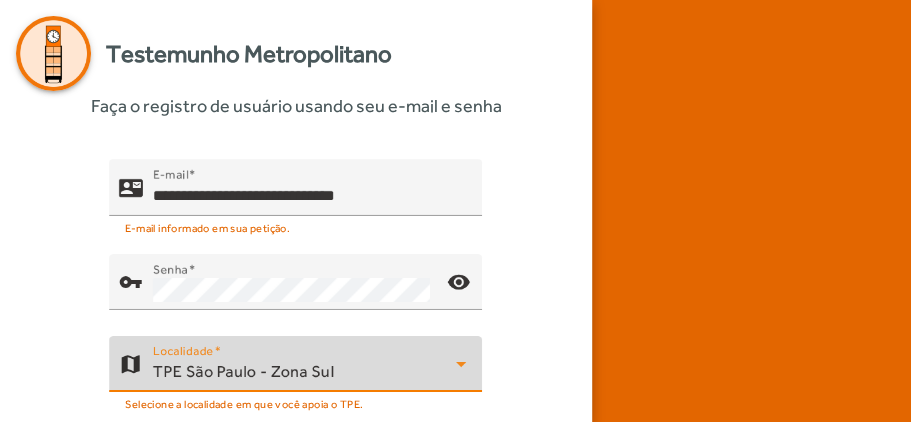 click on "contact_mail  E-mail  [EMAIL] E-mail informado em sua petição. vpn_key  Senha   visibility map  Localidade  TPE [CITY] - Zona Sul Selecione a localidade em que você apoia o TPE. arrow_back  Voltar  how_to_reg  Cadastrar" 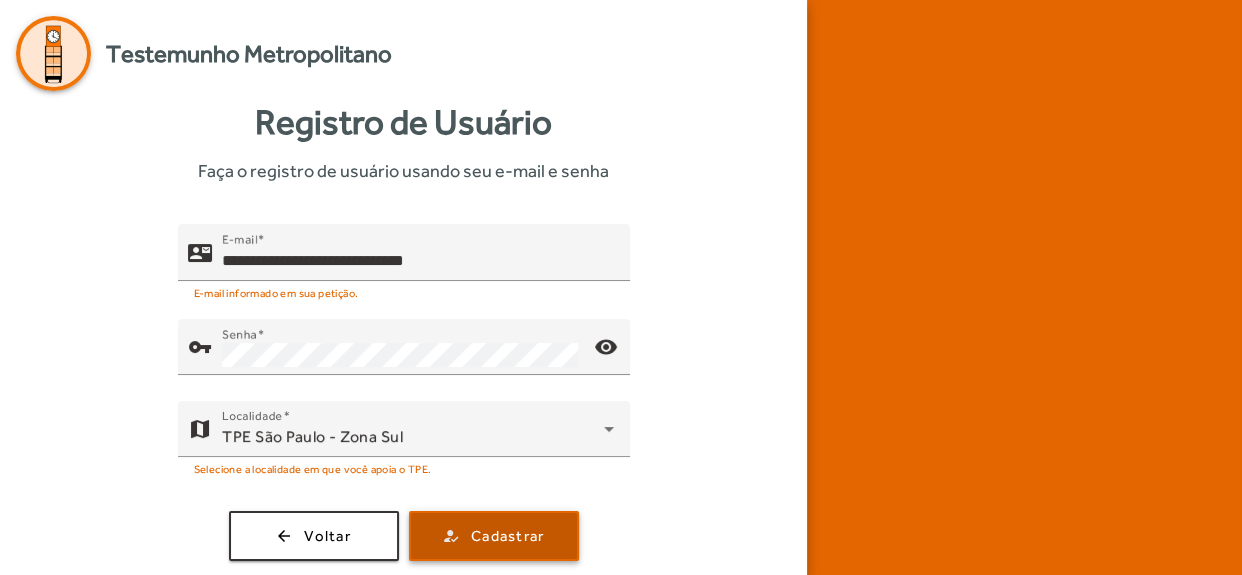 click 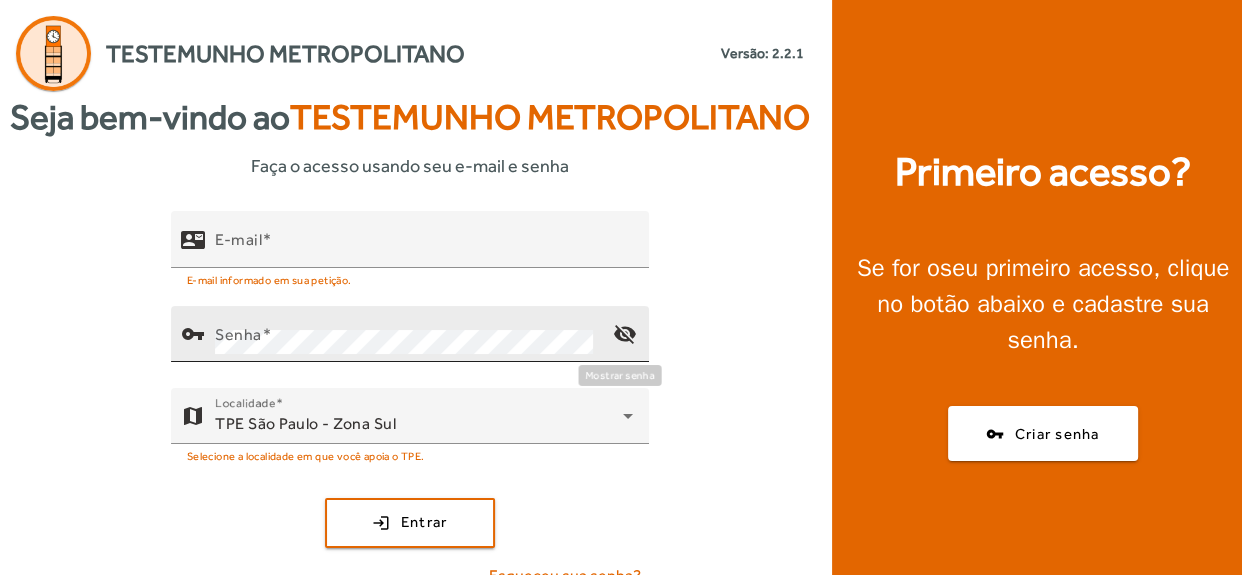 click on "visibility_off" 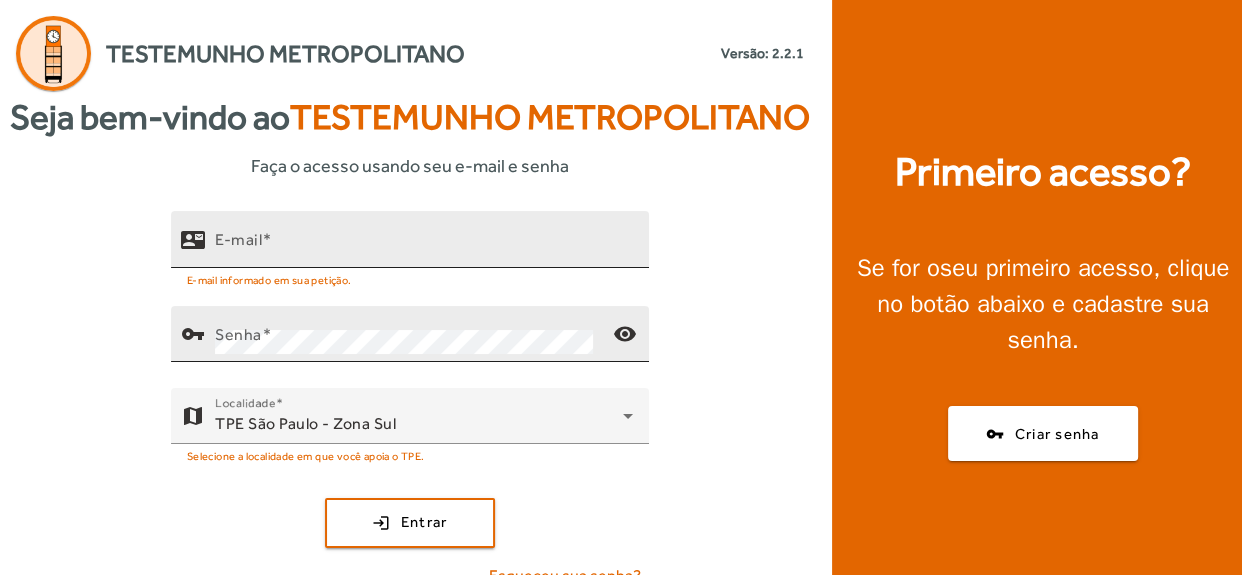 click on "E-mail" 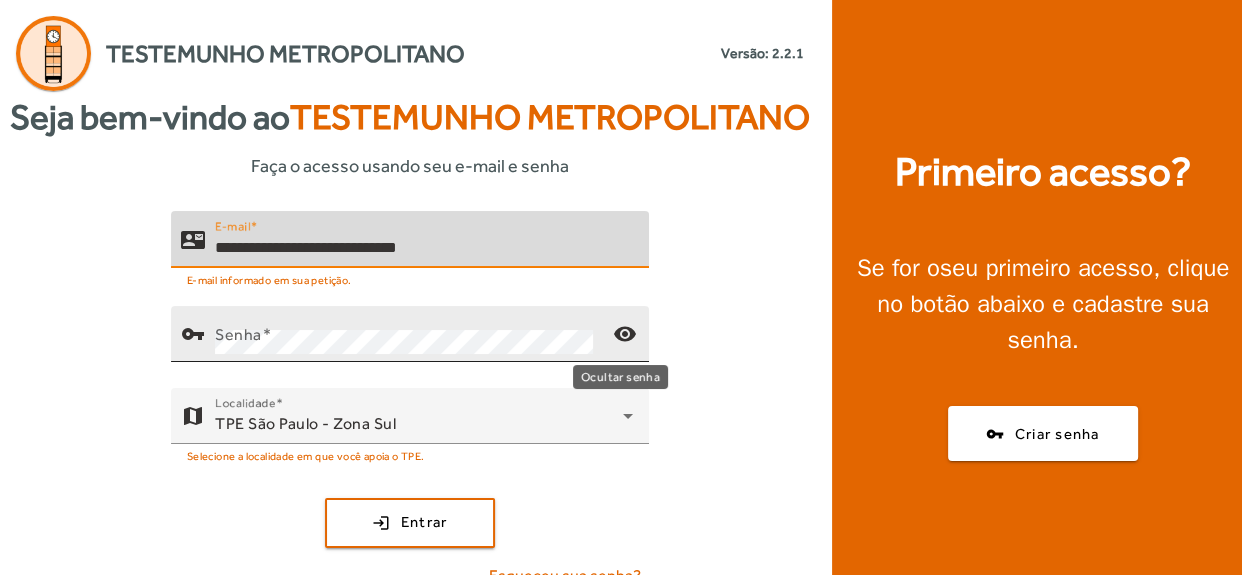 type on "**********" 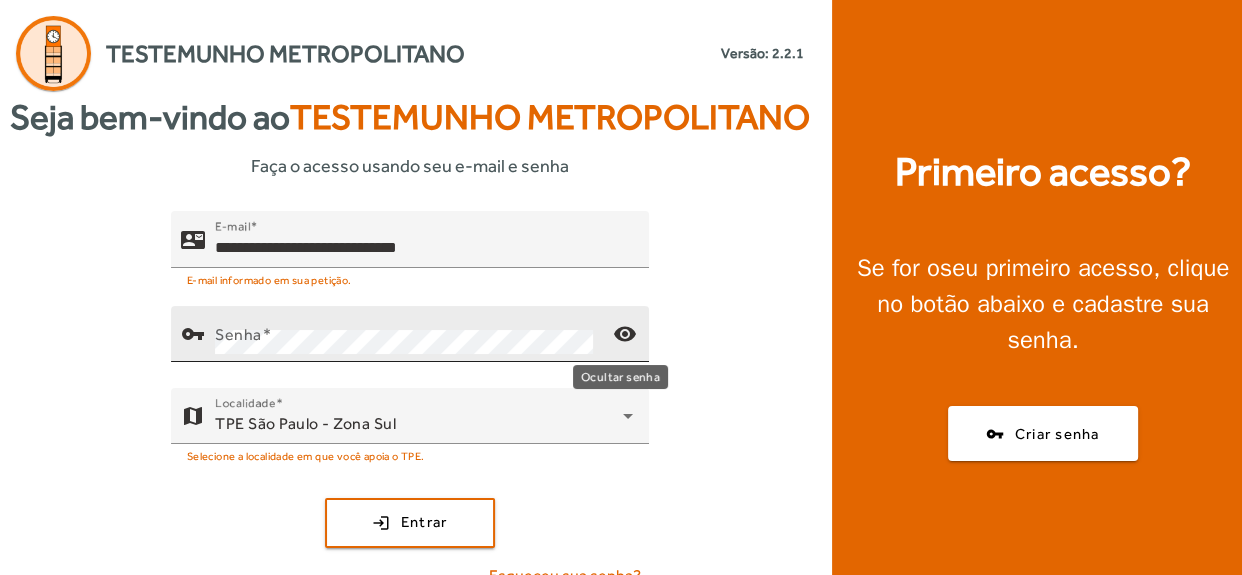 click on "visibility" 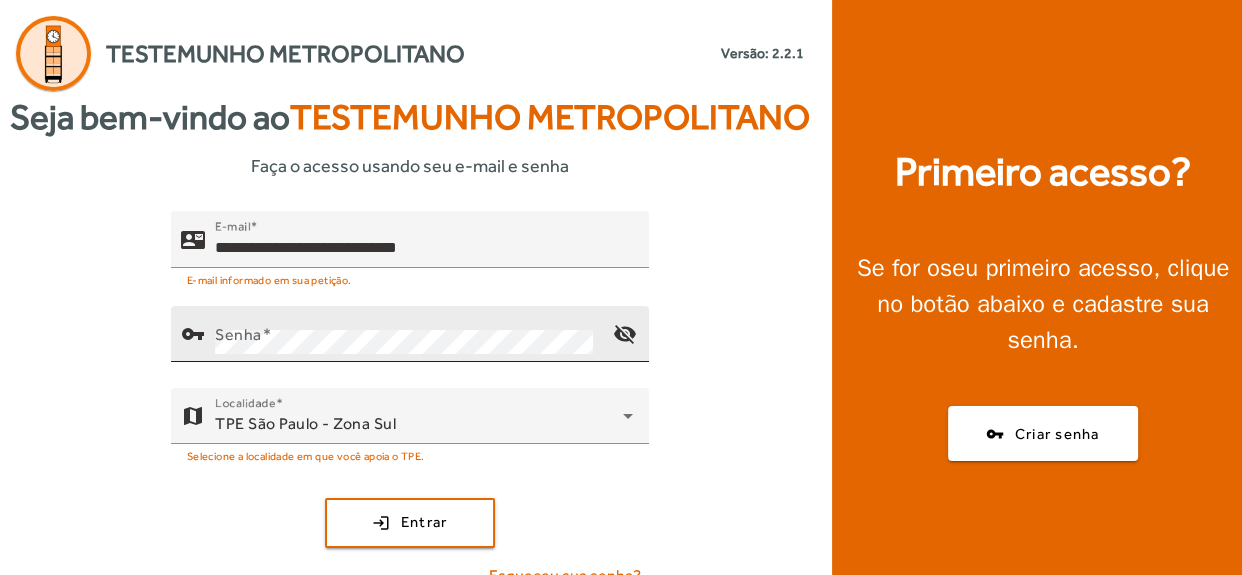 click on "Senha" 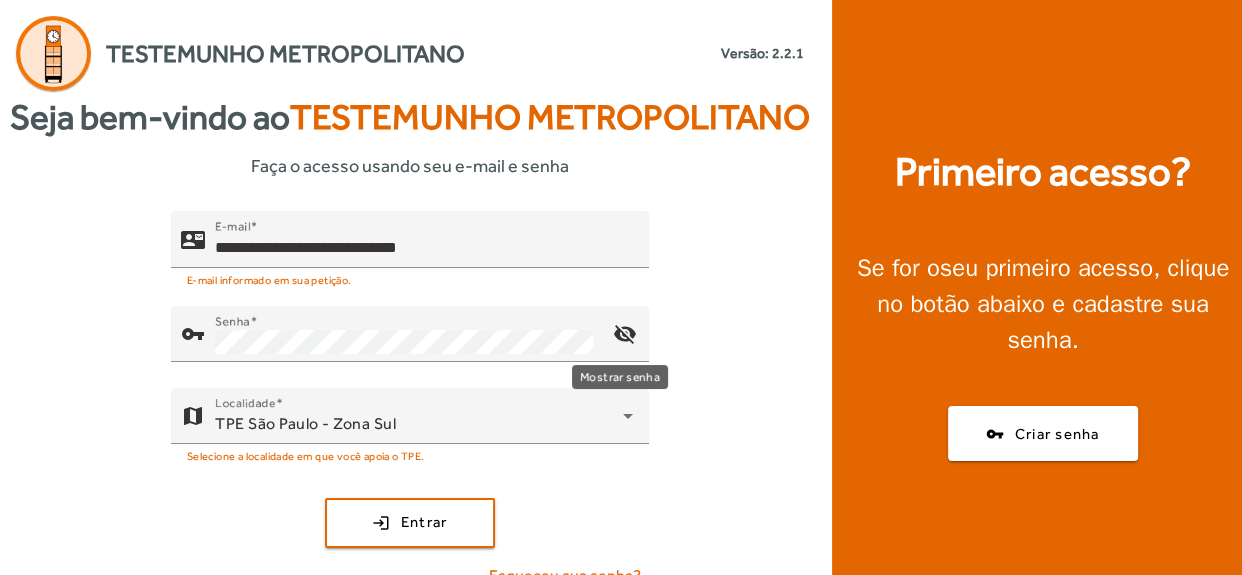click on "visibility_off" 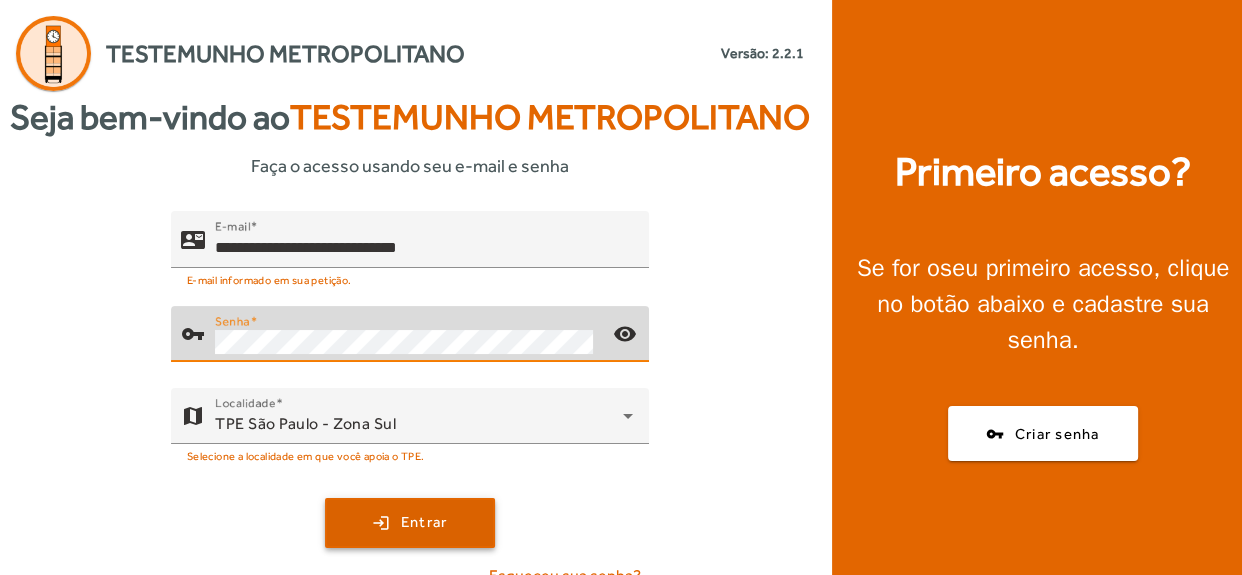 click on "Entrar" 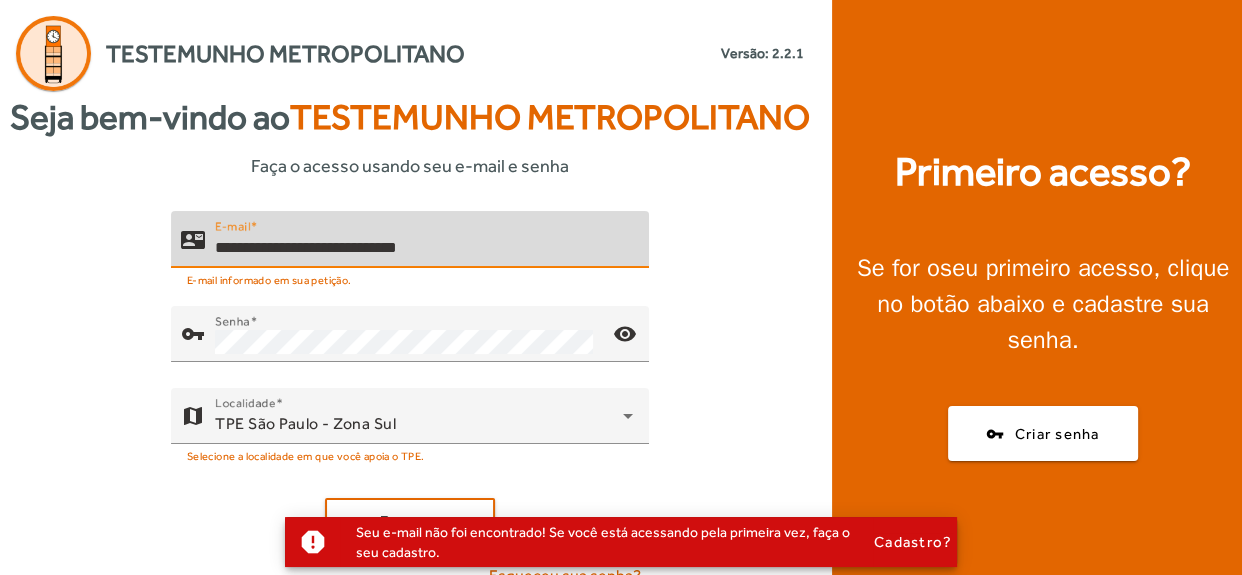 click on "**********" at bounding box center (424, 248) 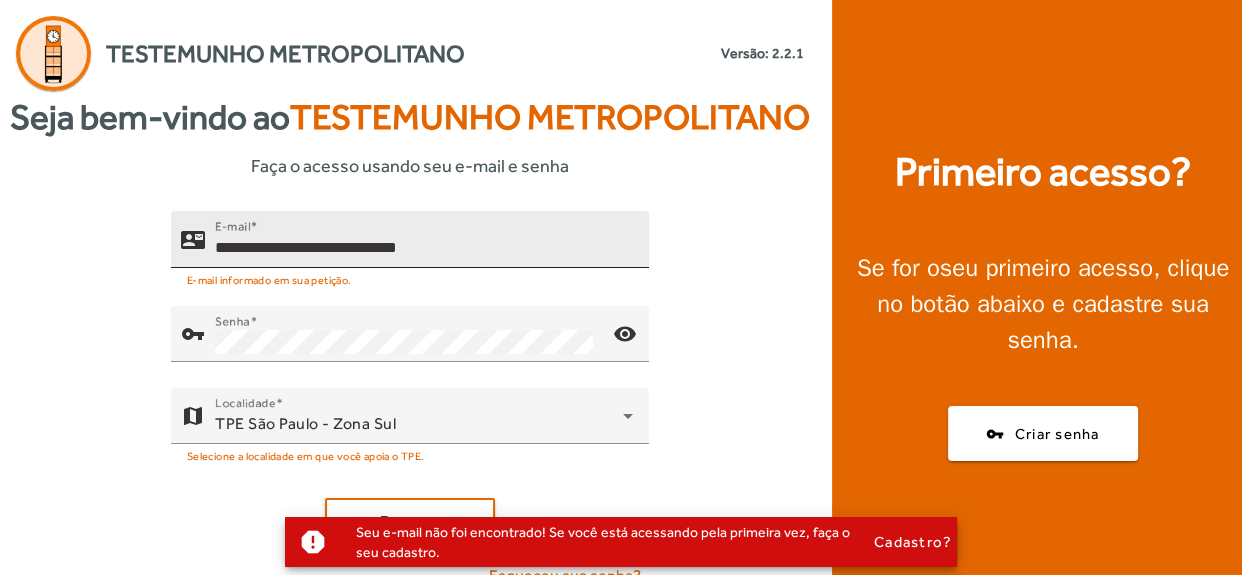 click on "E-mail  [EMAIL]" 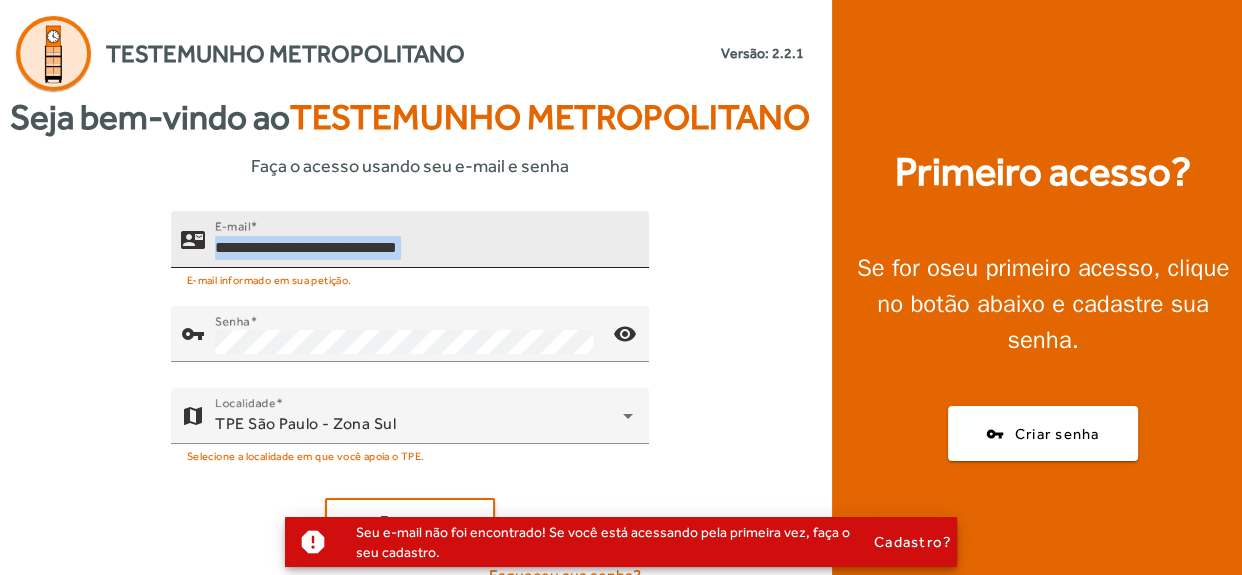 click on "E-mail  [EMAIL]" 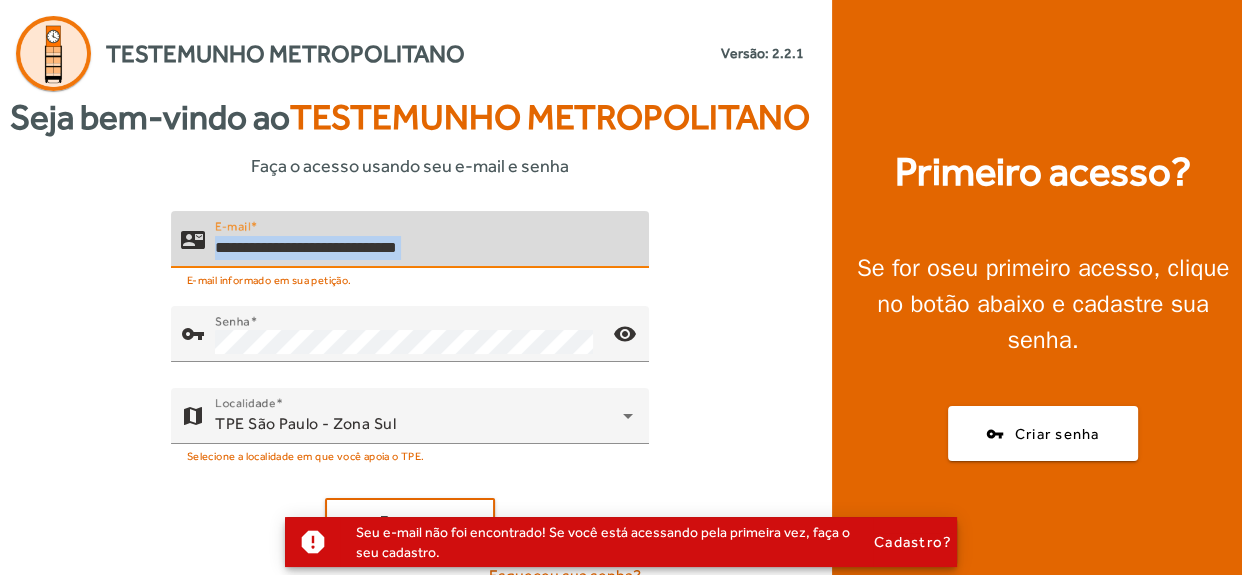 click on "E-mail  [EMAIL]" 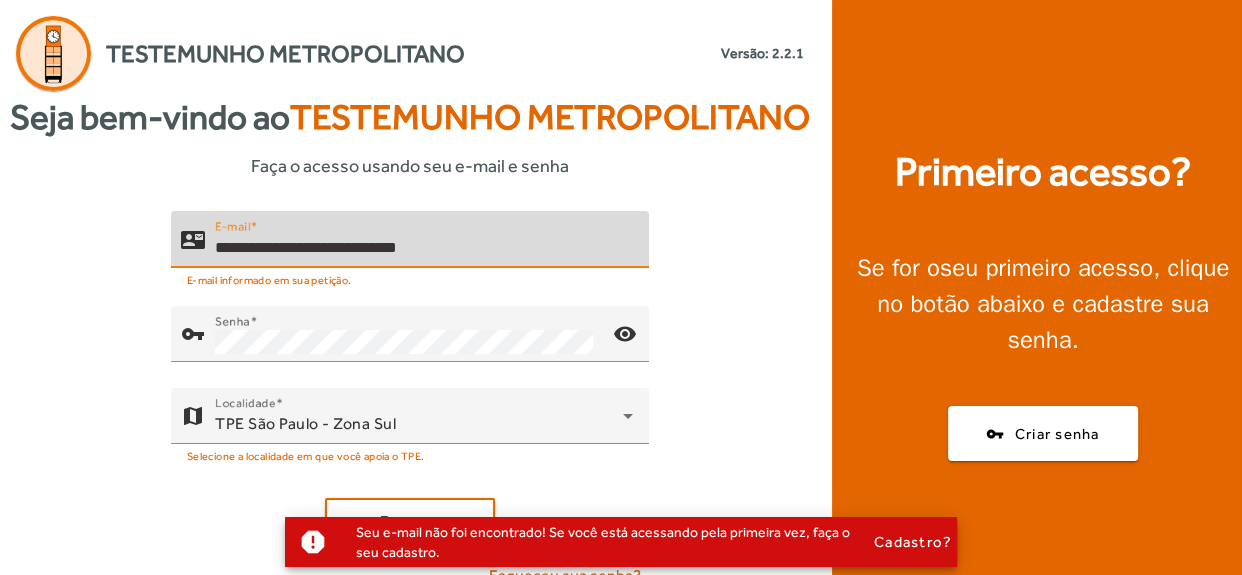 click on "**********" at bounding box center [424, 248] 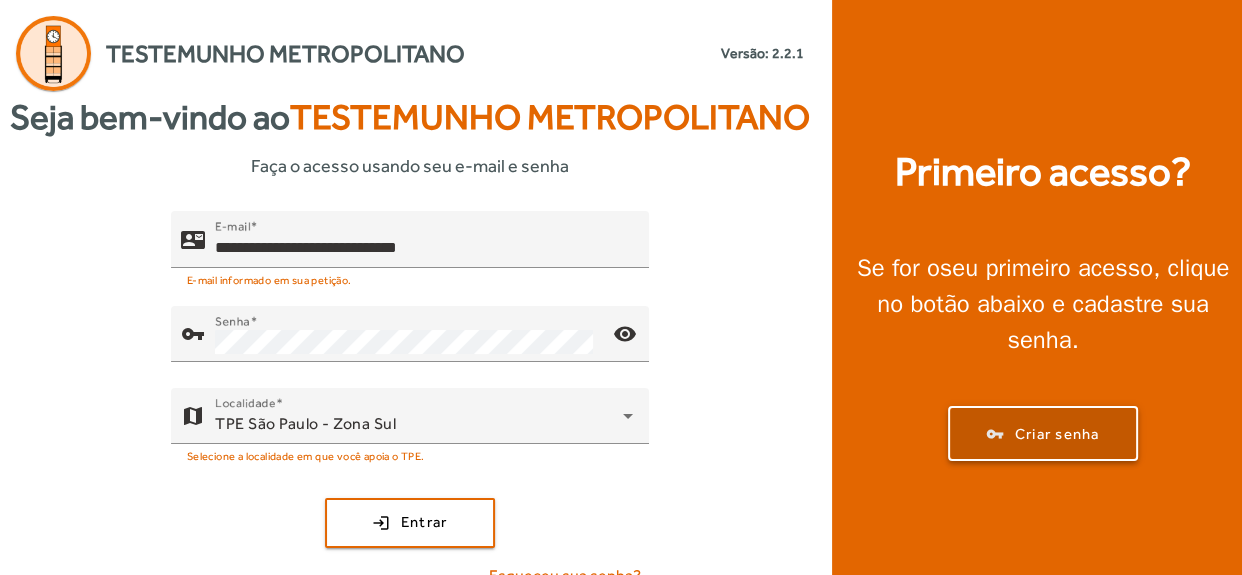 click on "Criar senha" 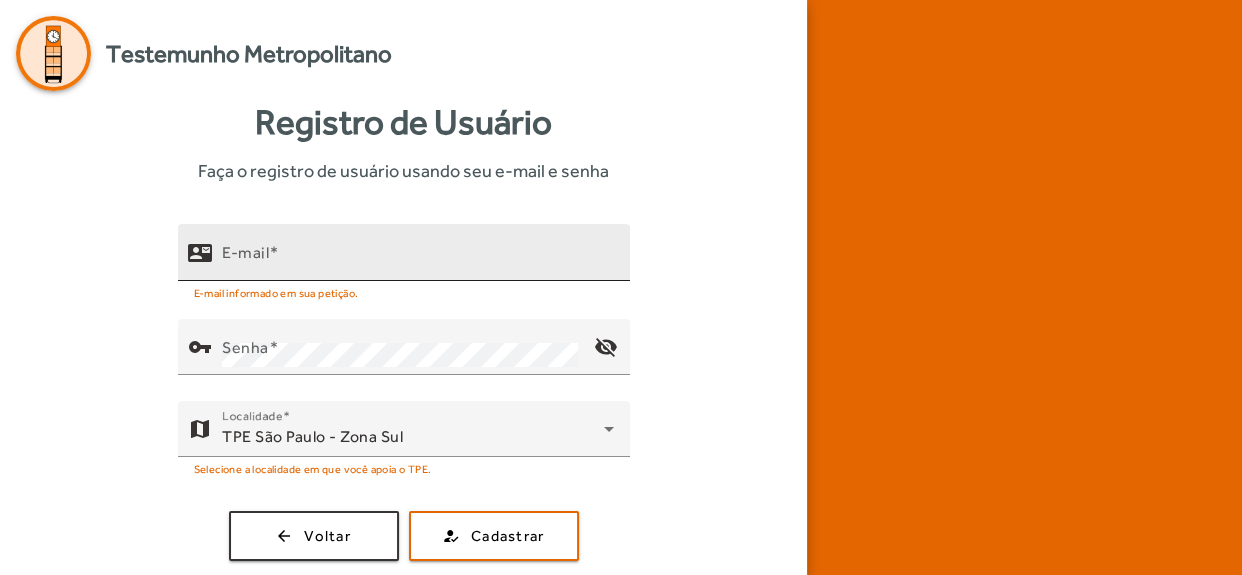 drag, startPoint x: 575, startPoint y: 236, endPoint x: 561, endPoint y: 246, distance: 17.20465 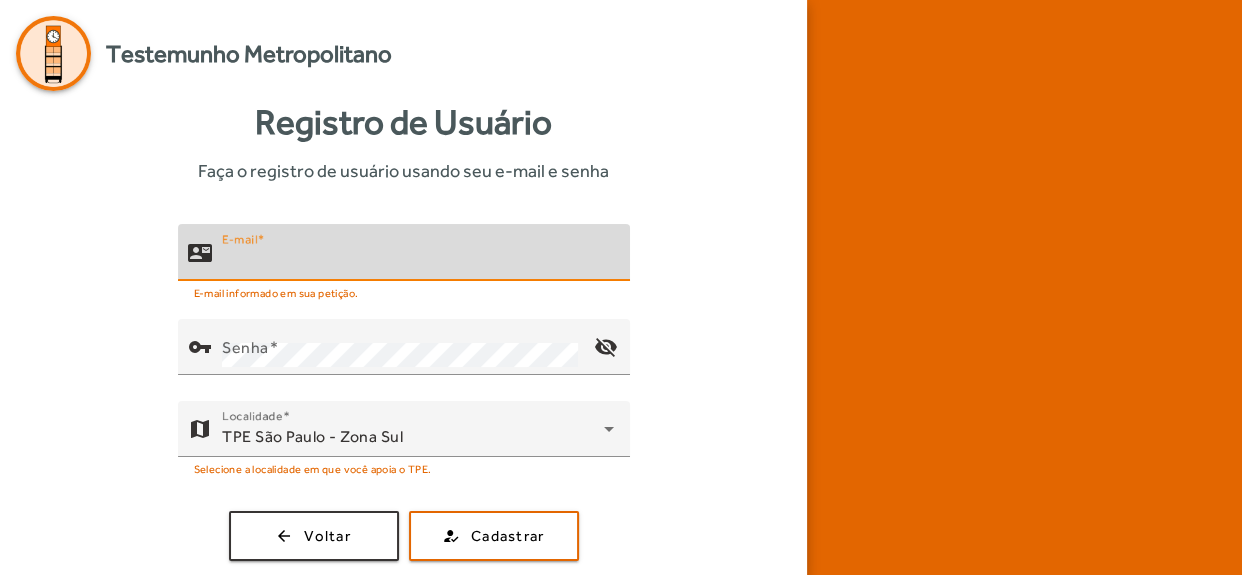paste on "**********" 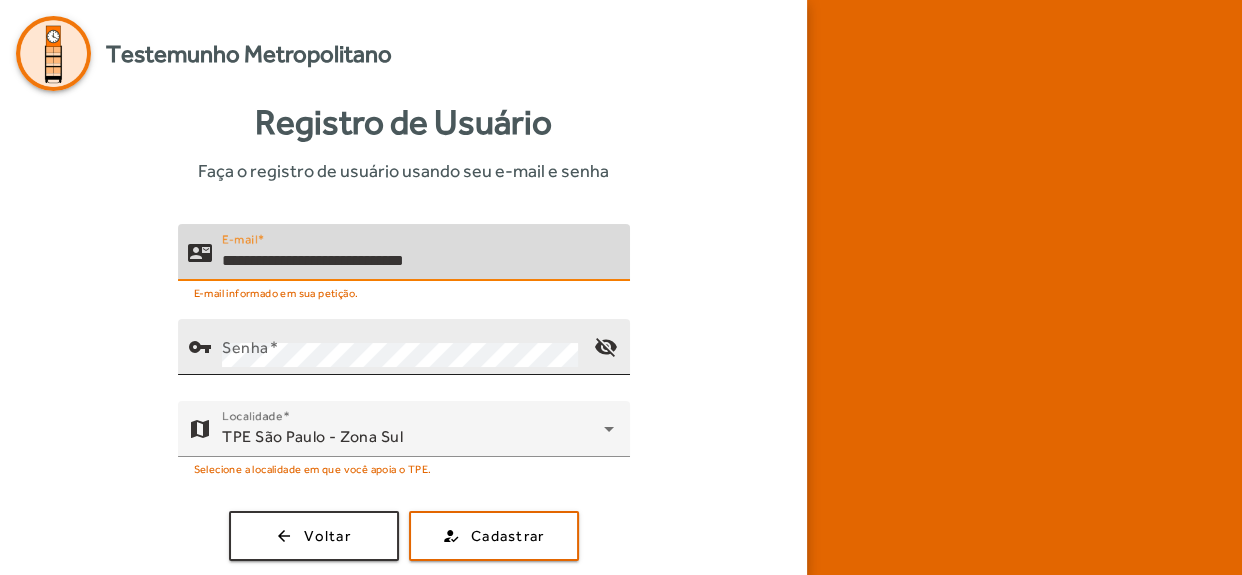 type on "**********" 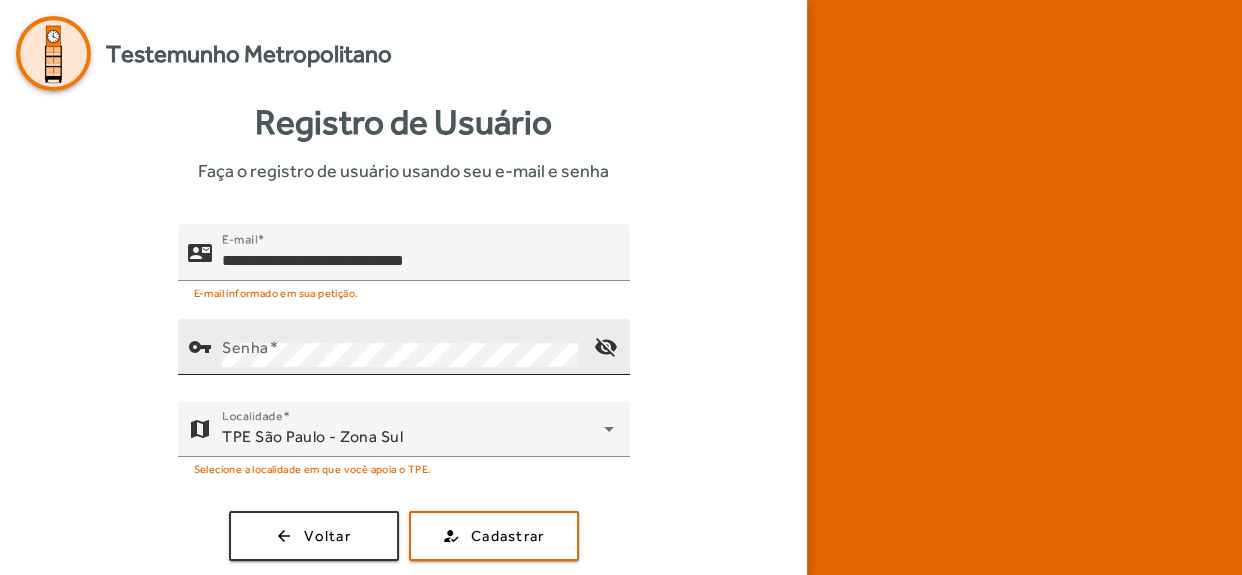 click on "Senha" 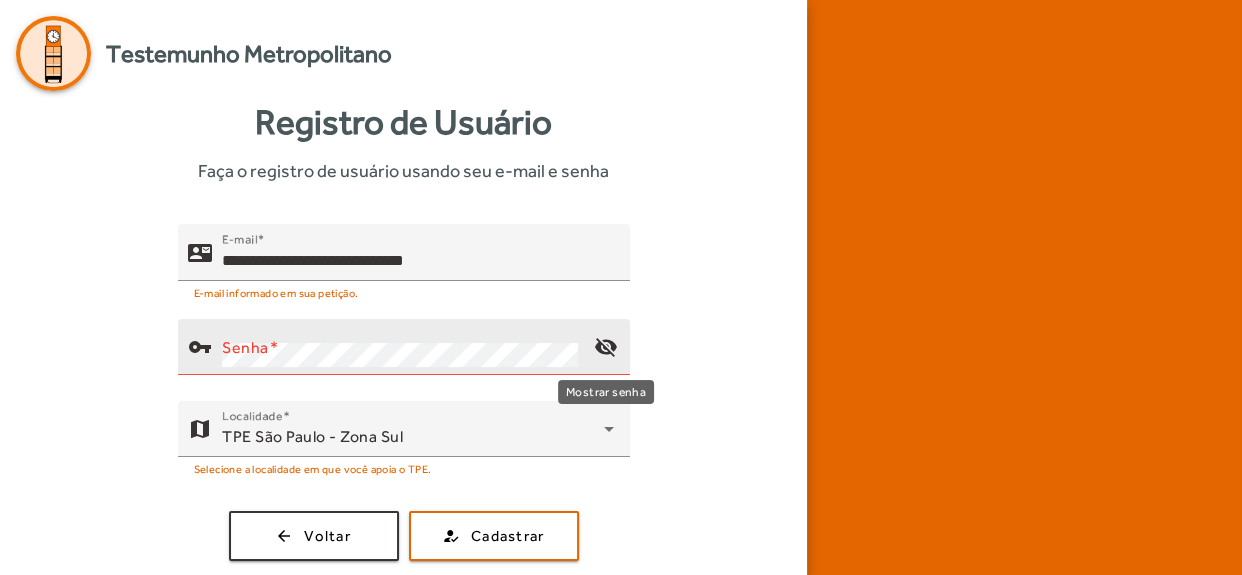 click on "visibility_off" 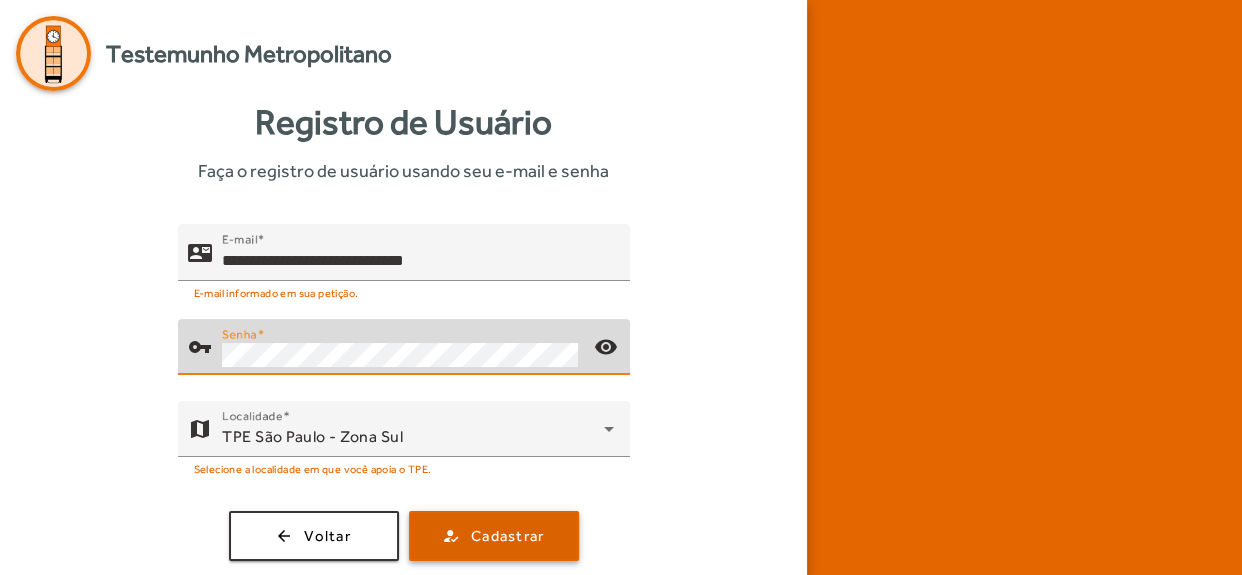 click 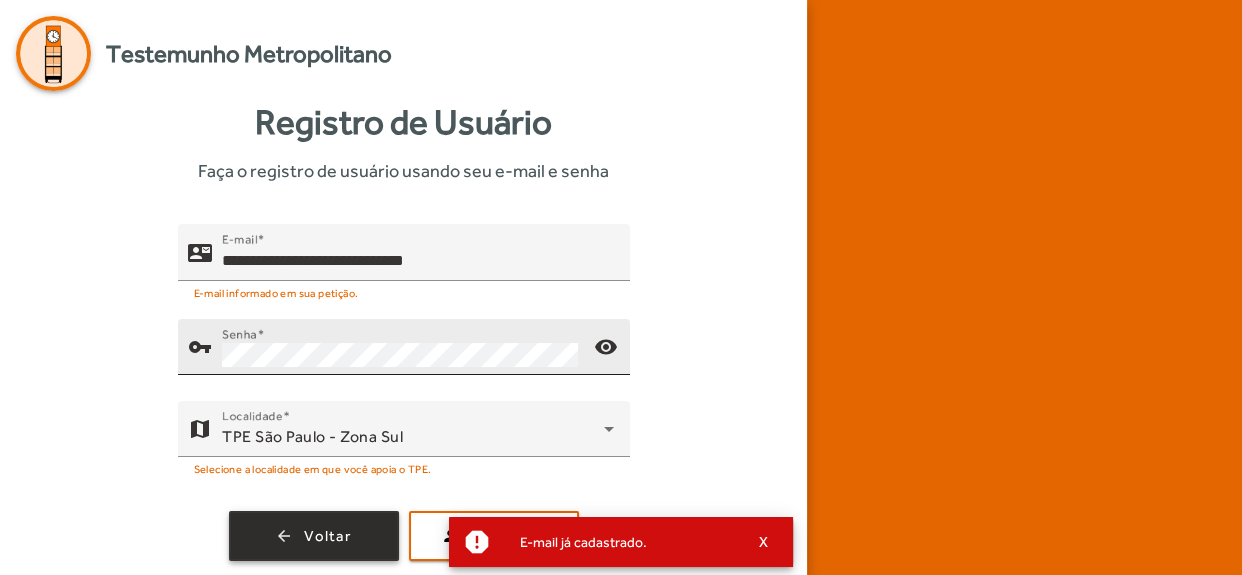 click 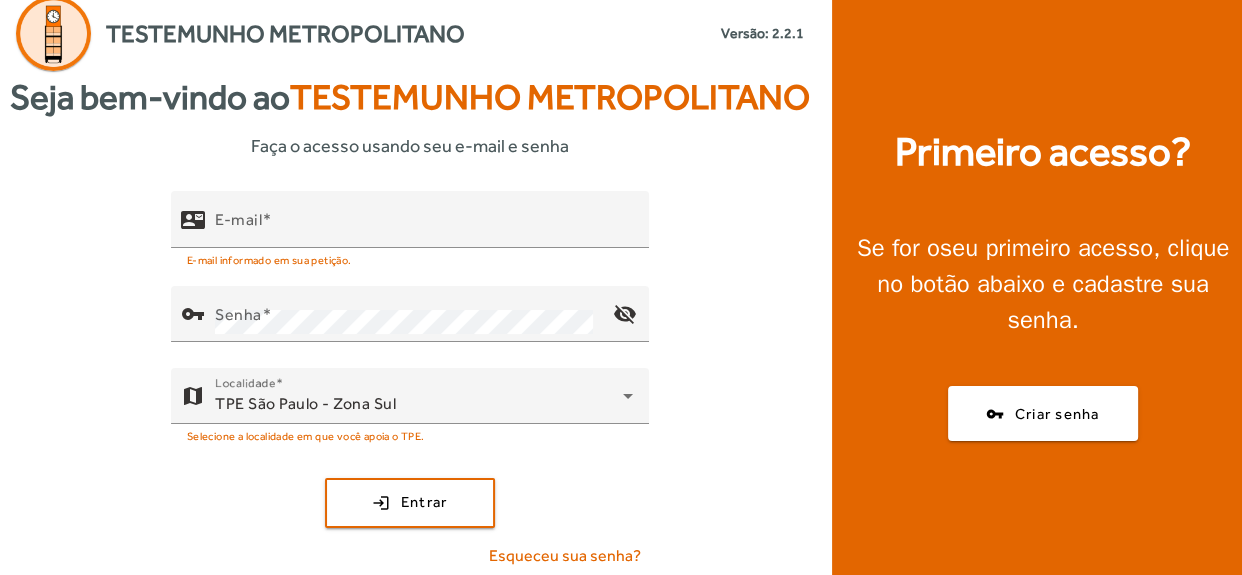 scroll, scrollTop: 25, scrollLeft: 0, axis: vertical 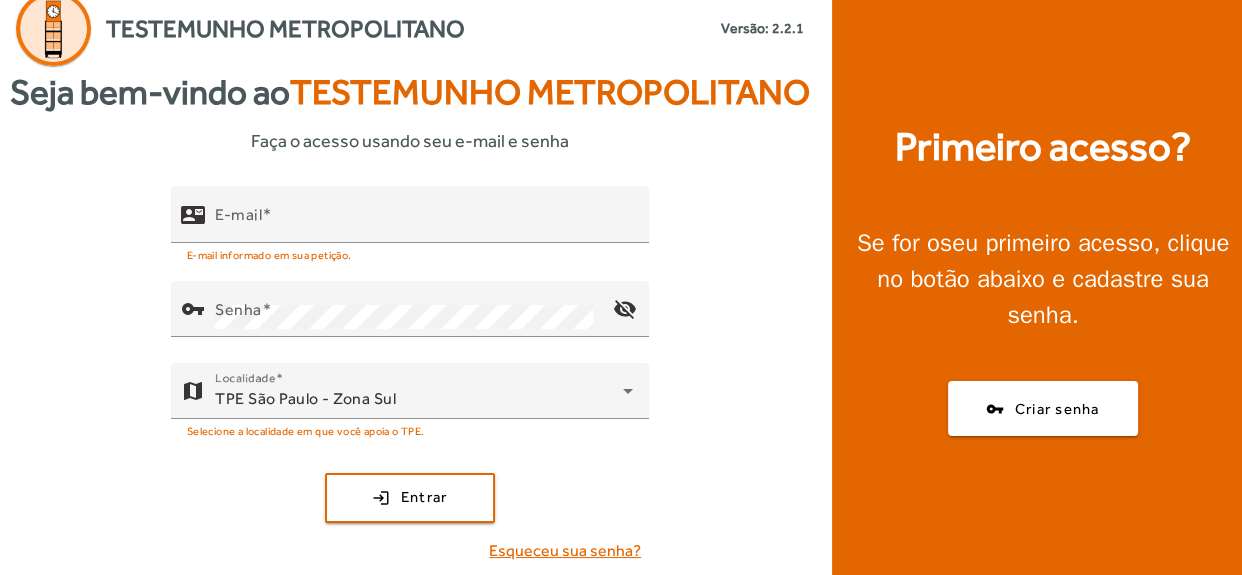 click on "Esqueceu sua senha?" 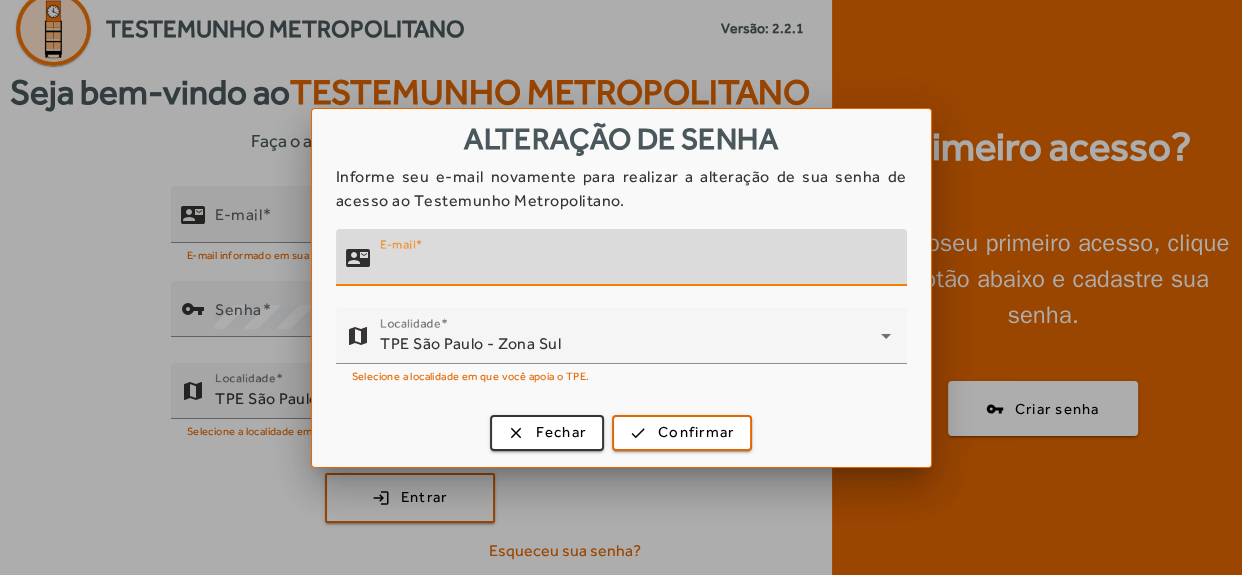 click on "E-mail" at bounding box center (635, 266) 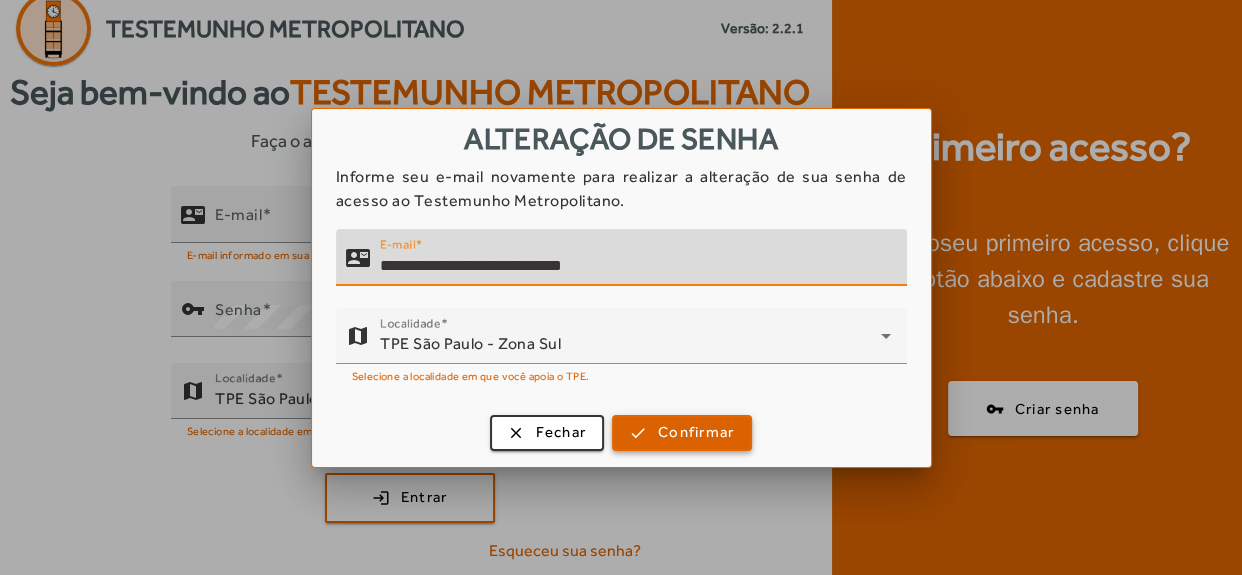 type on "**********" 